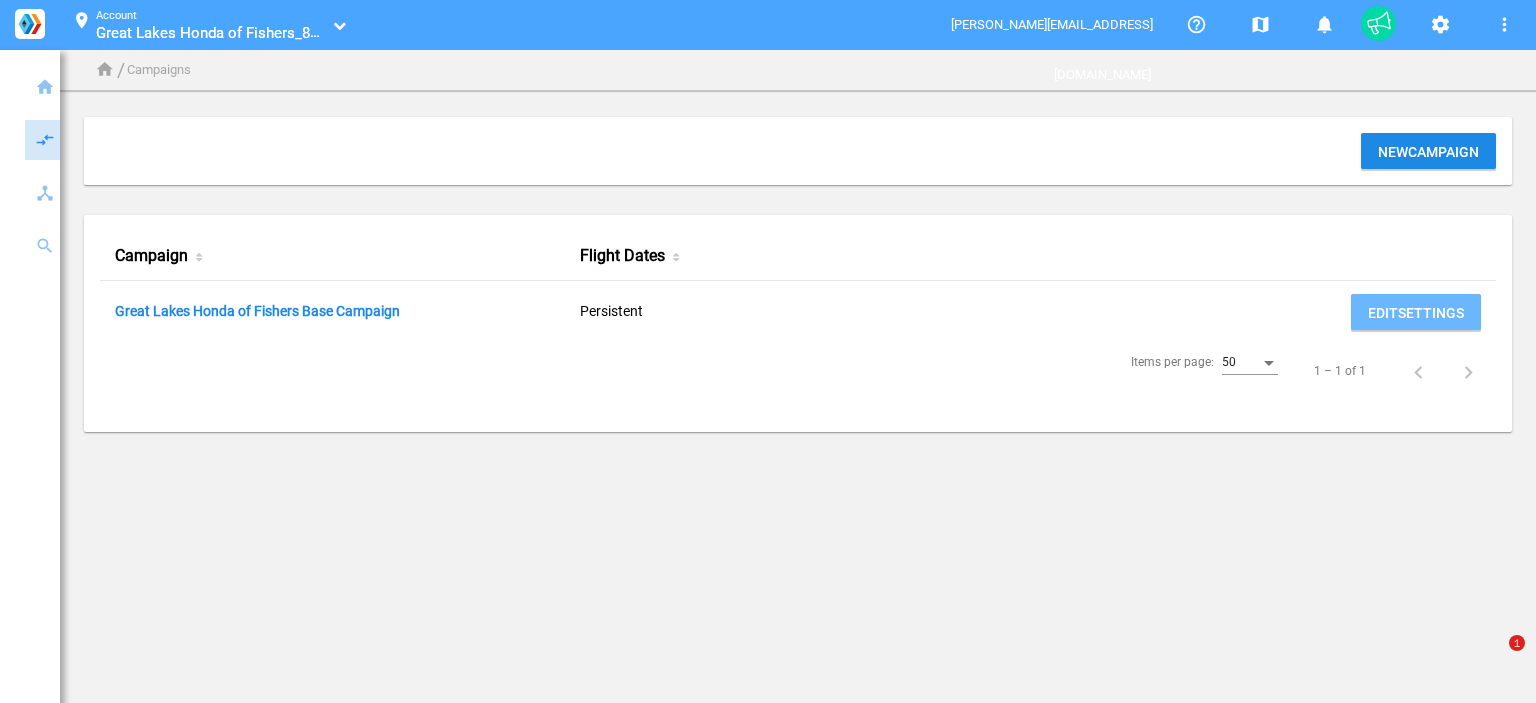 scroll, scrollTop: 0, scrollLeft: 0, axis: both 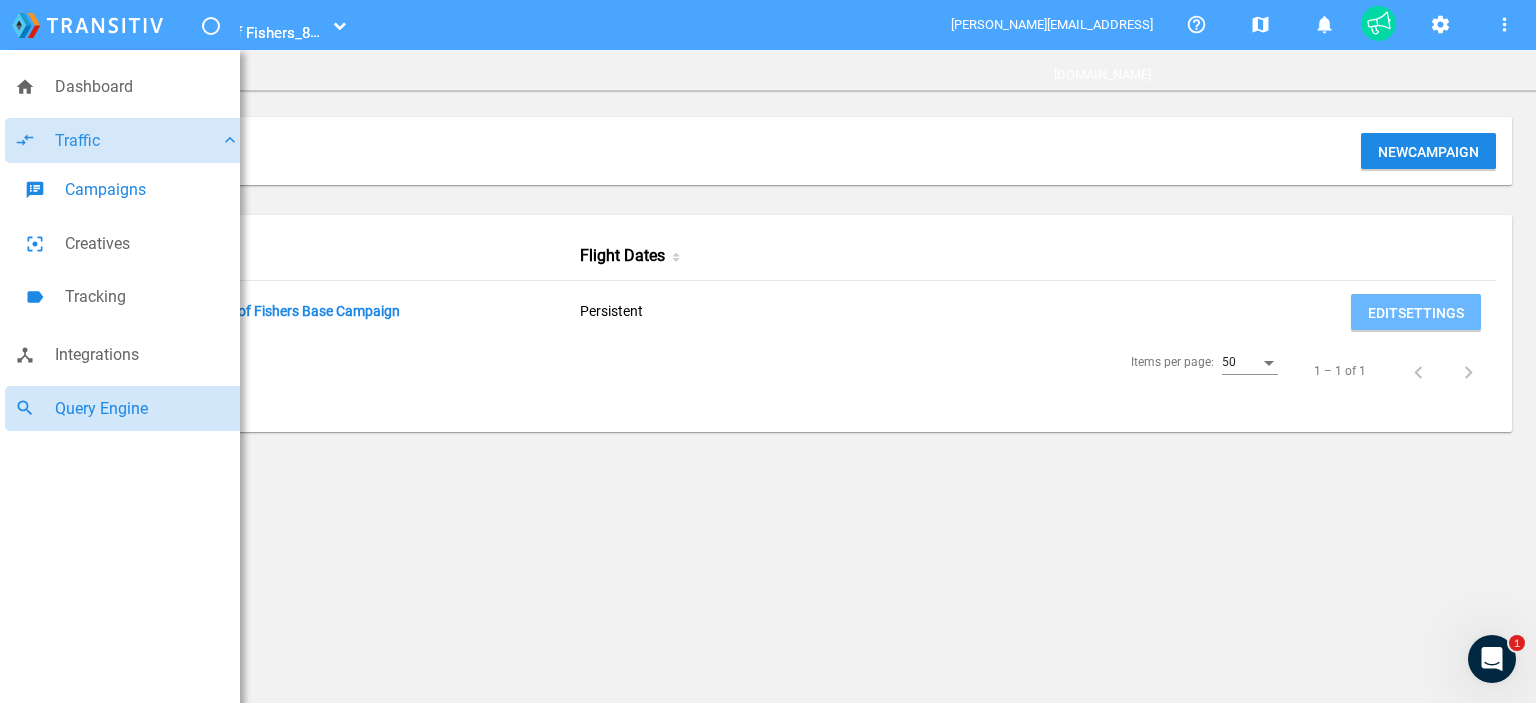 click on "Query Engine" at bounding box center [147, 409] 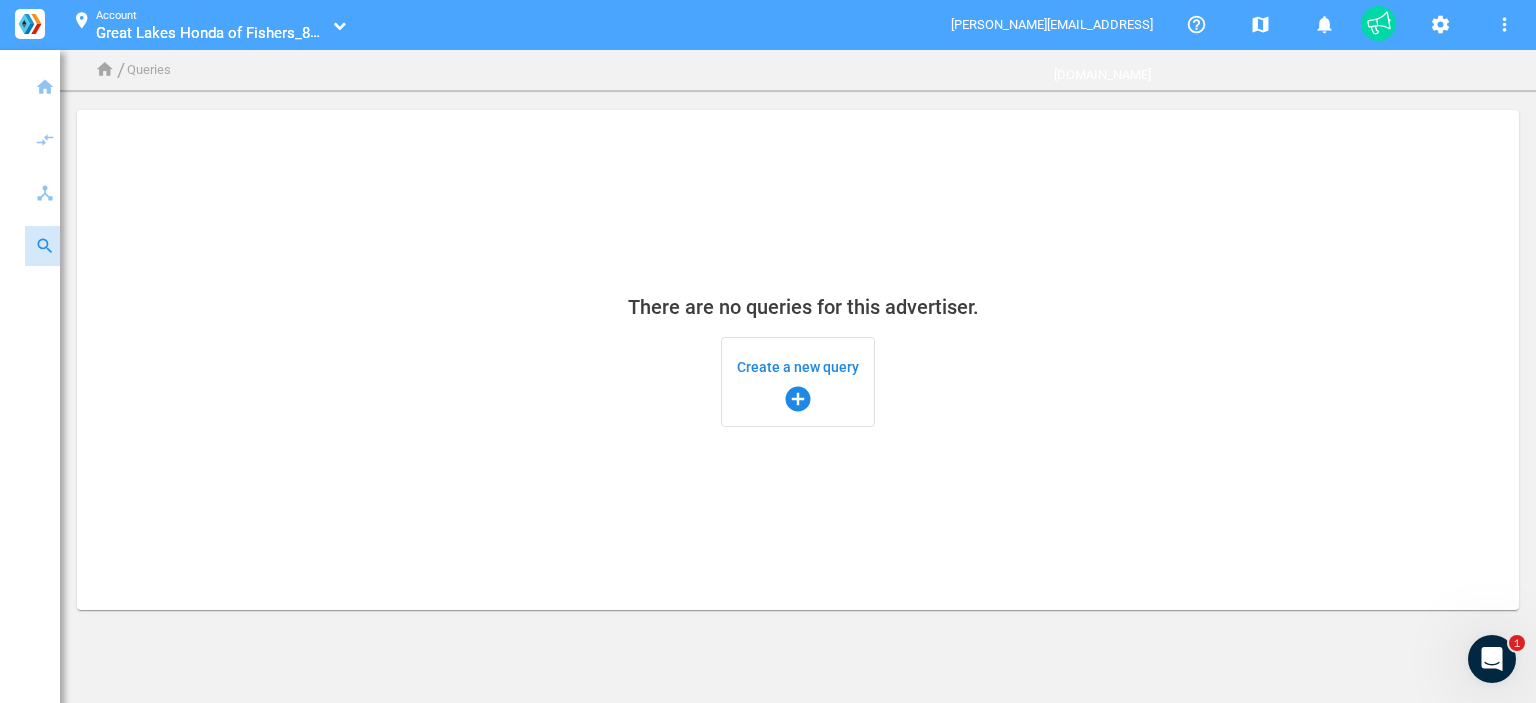 click on "add_circle" at bounding box center (798, 399) 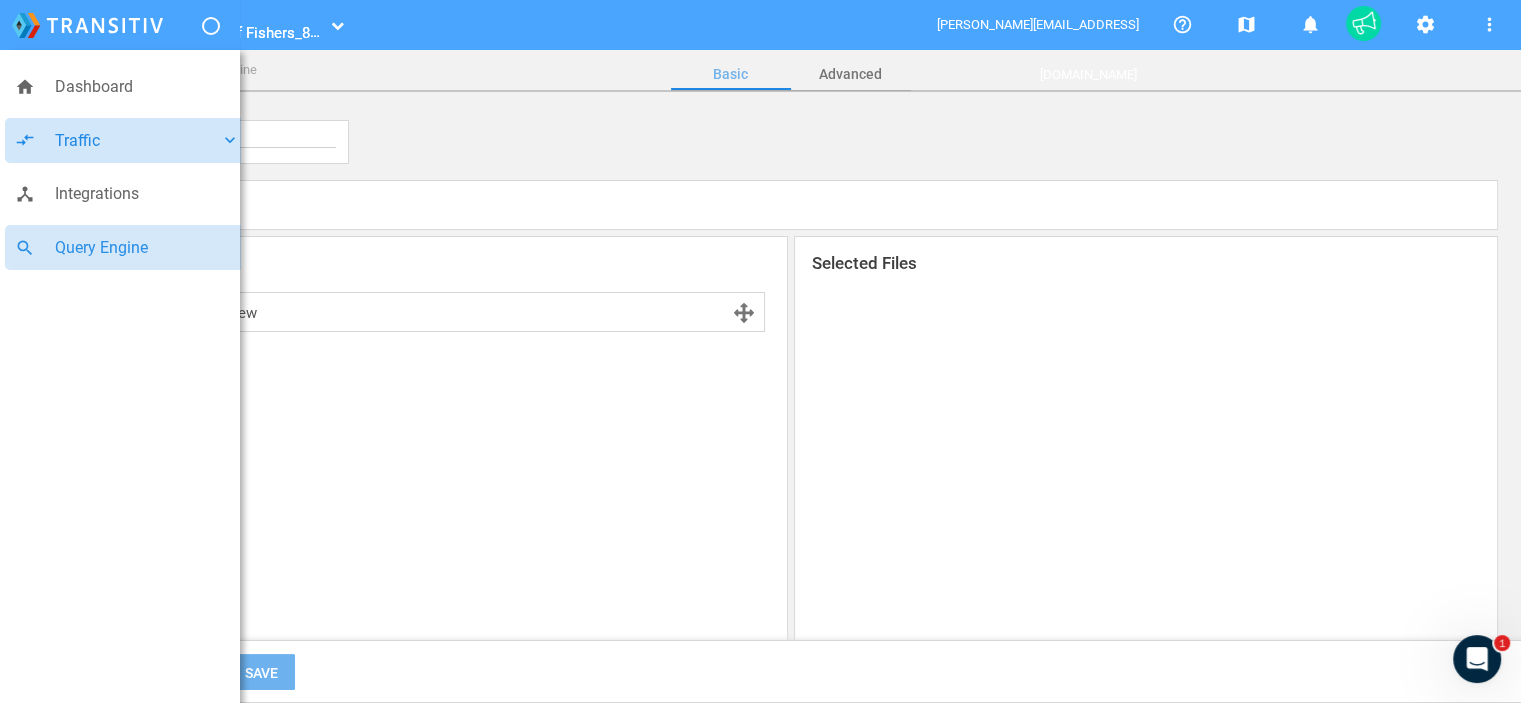 click on "compare_arrows Traffic keyboard_arrow_down" at bounding box center [127, 141] 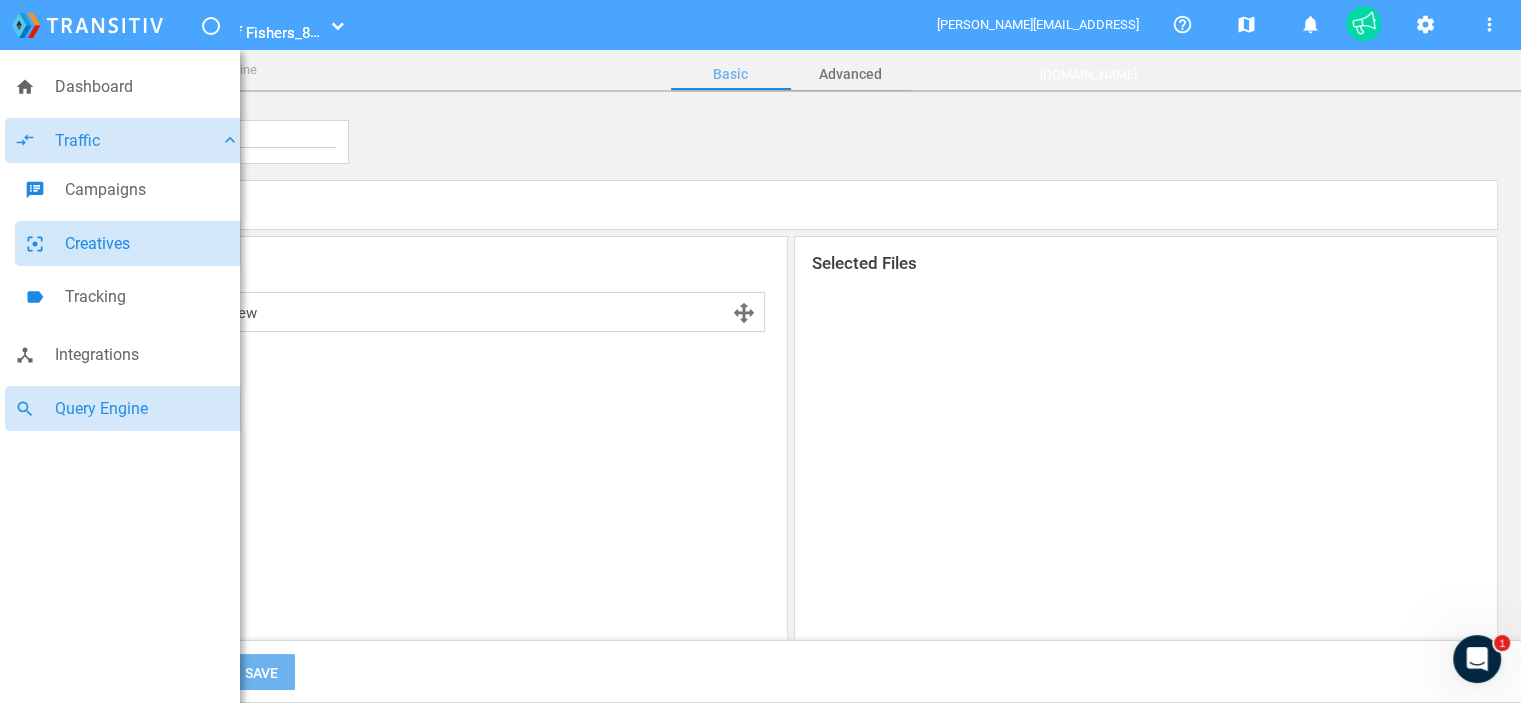 click on "Creatives" at bounding box center [152, 244] 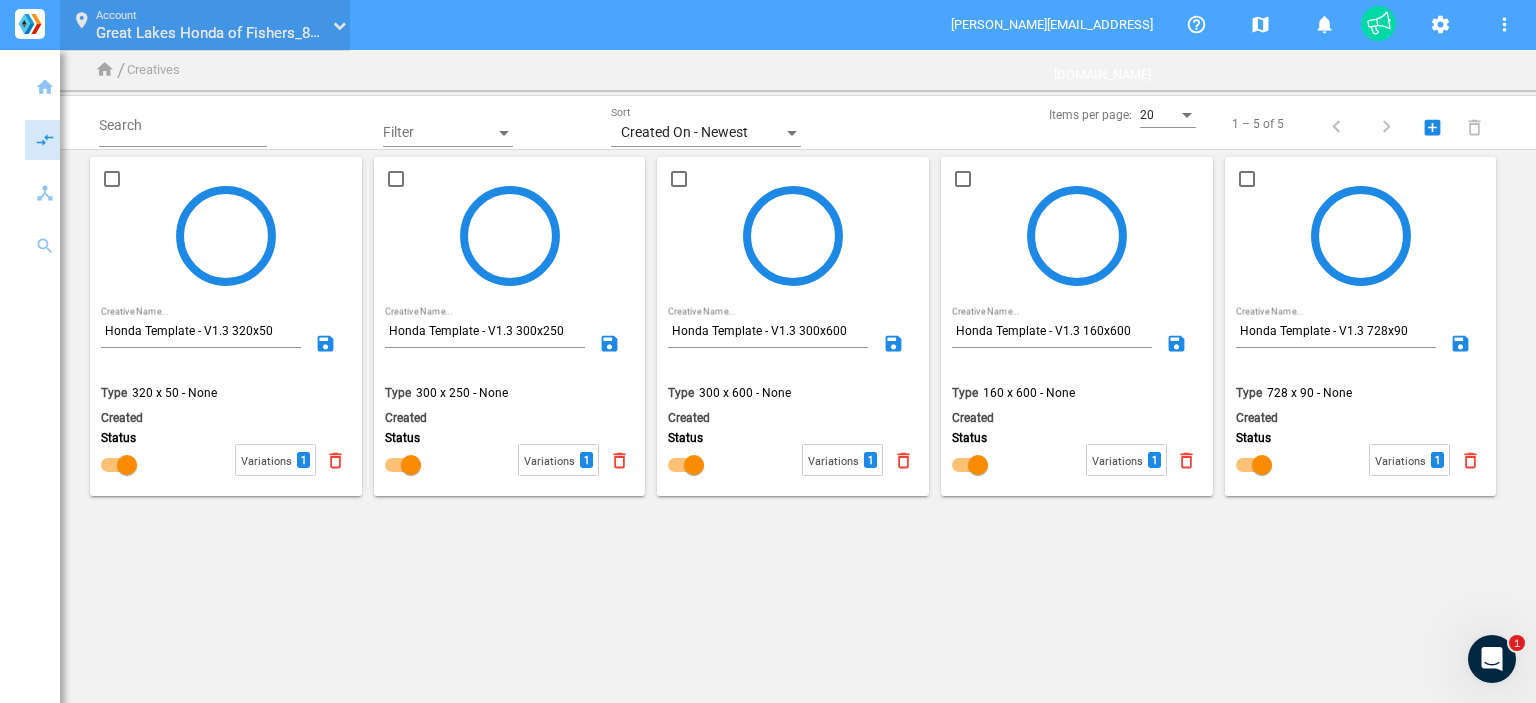 click on "location_on Account Great Lakes Honda of Fishers_80001692 Great Lakes Honda of Fishers_80001692" at bounding box center (205, 25) 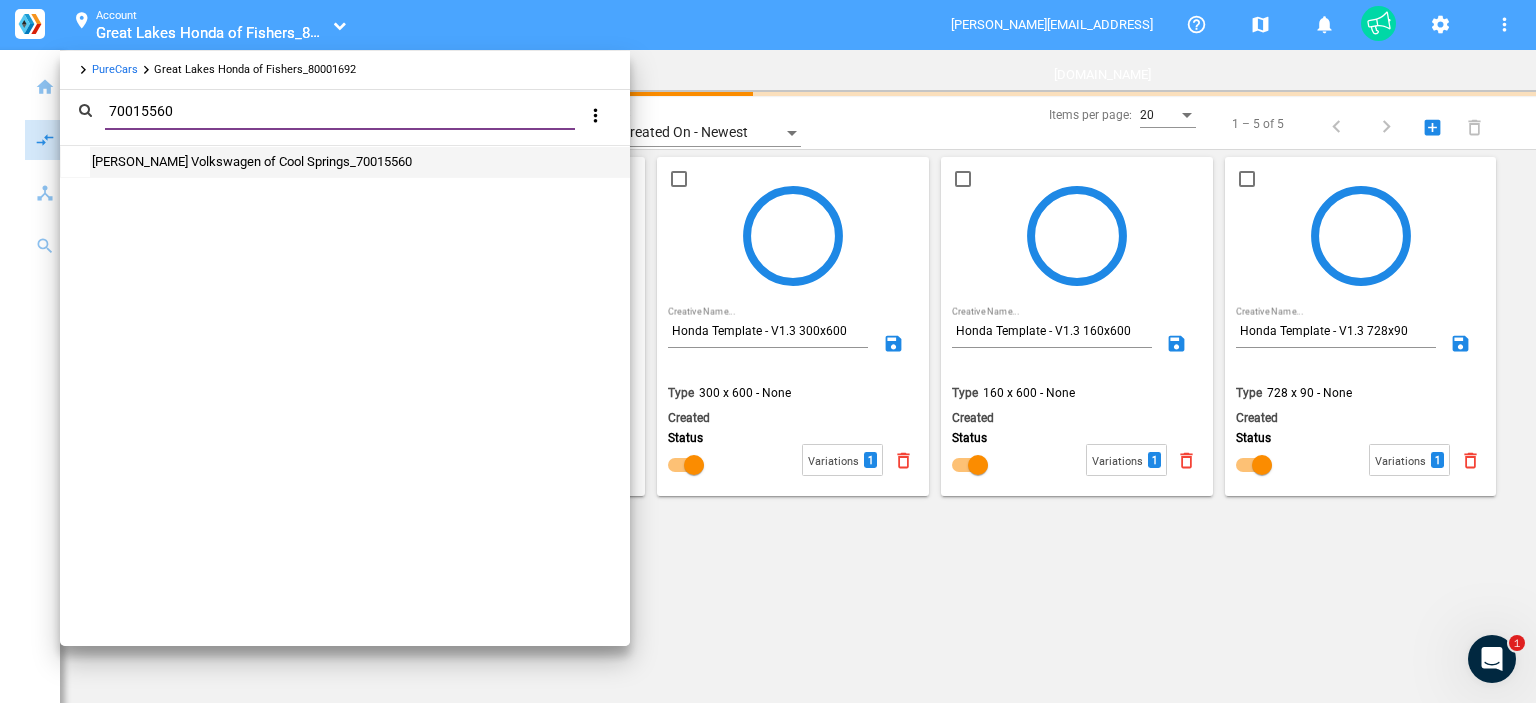 type on "70015560" 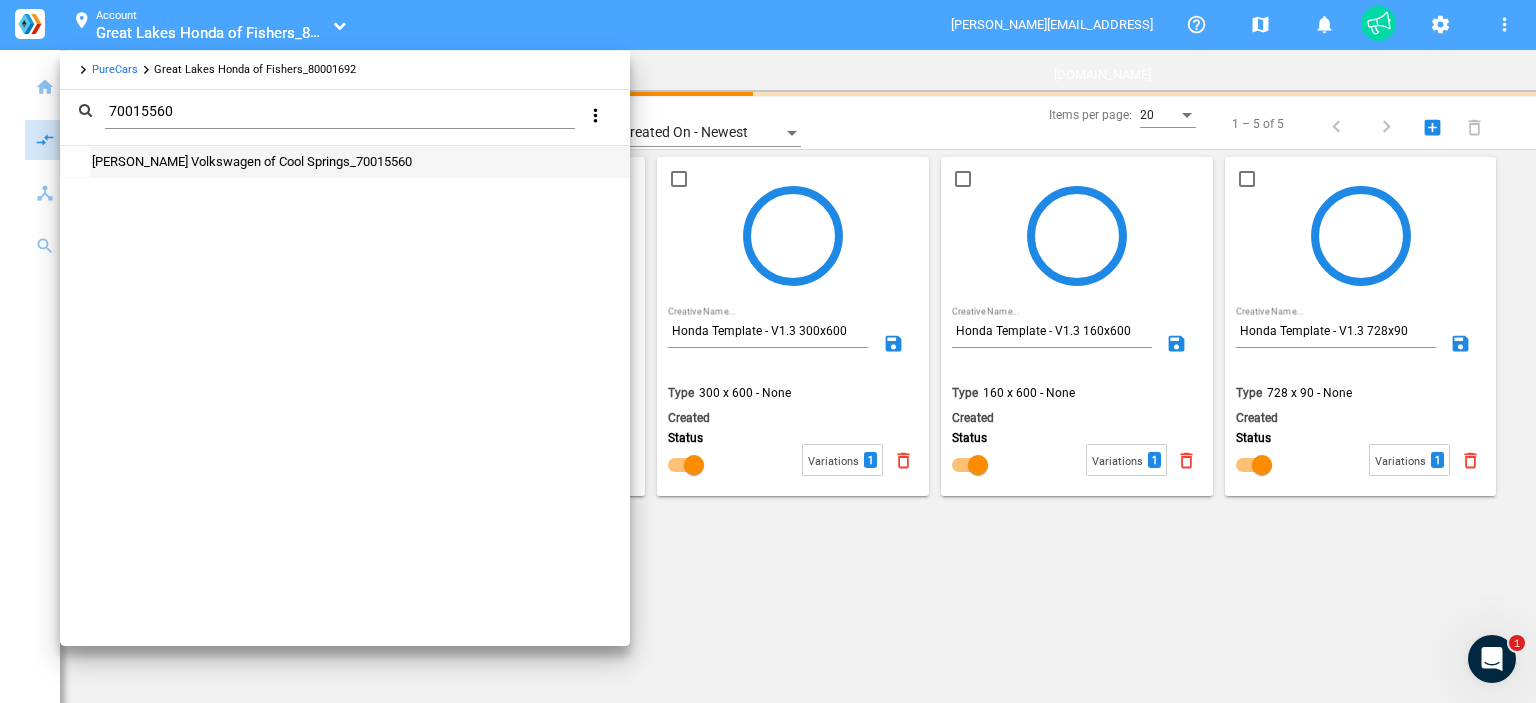 click on "[PERSON_NAME] Volkswagen of Cool Springs_70015560" at bounding box center (359, 162) 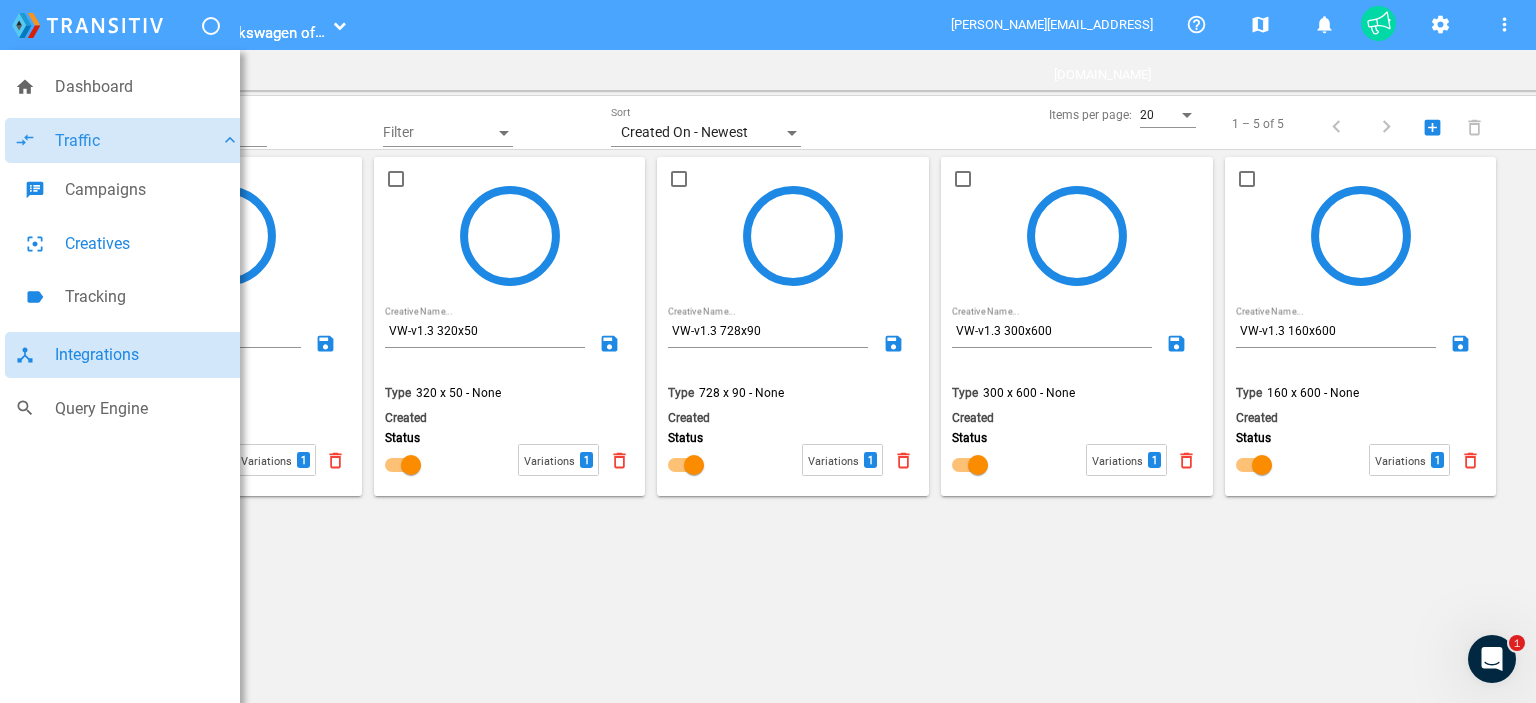 click on "Integrations" at bounding box center [147, 355] 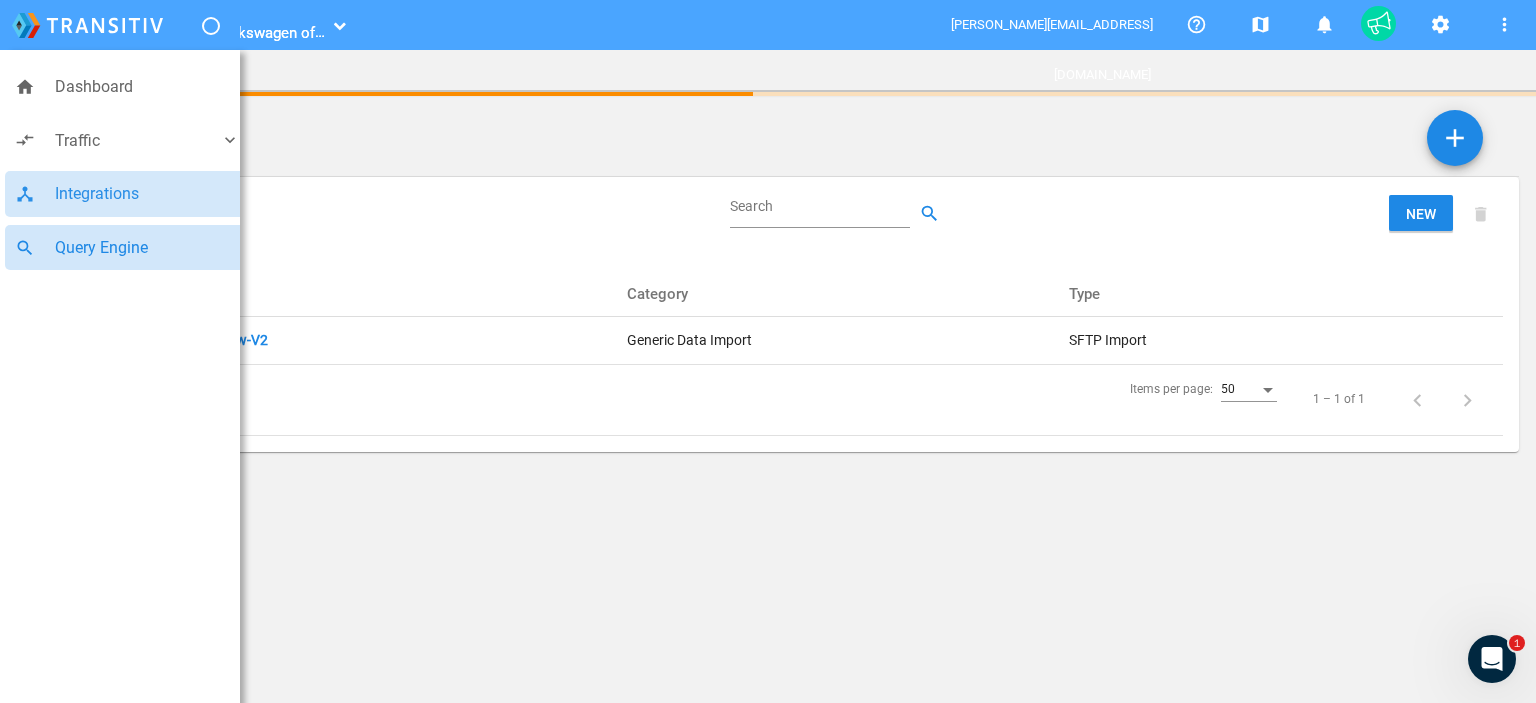click on "Query Engine" at bounding box center (147, 248) 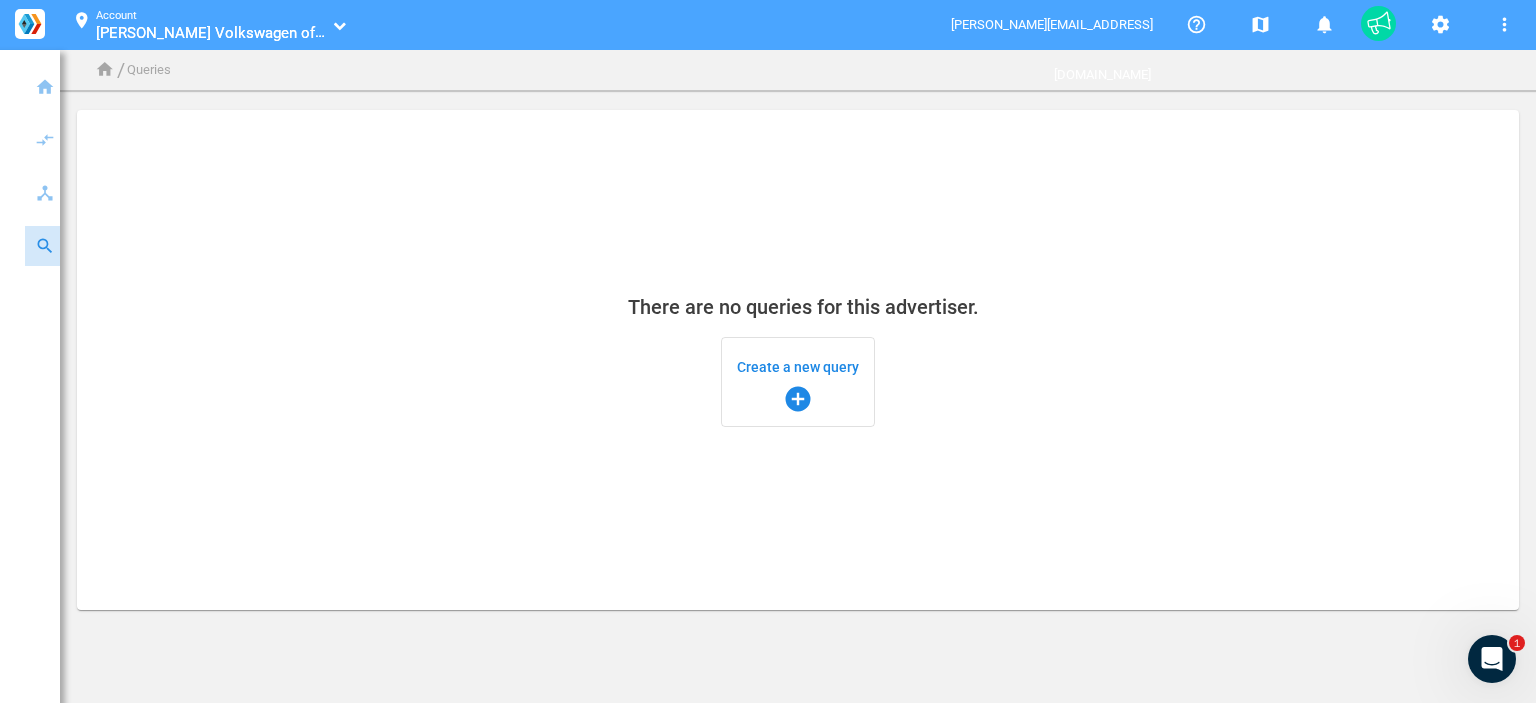 click on "Create a new query  add_circle" at bounding box center (798, 382) 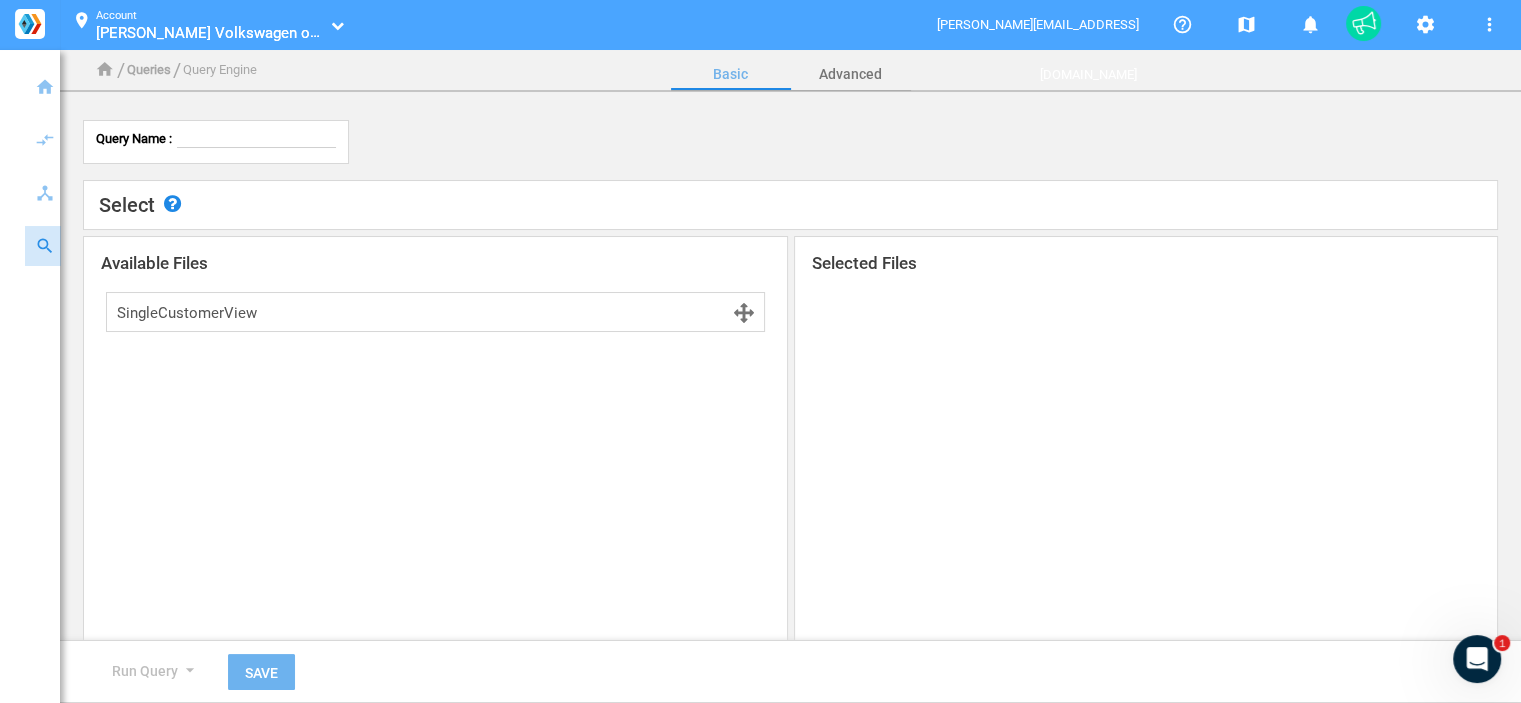 click on "location_on Account [PERSON_NAME] Volkswagen of [GEOGRAPHIC_DATA] [PERSON_NAME] Volkswagen of Cool Springs_70015560" at bounding box center (306, 25) 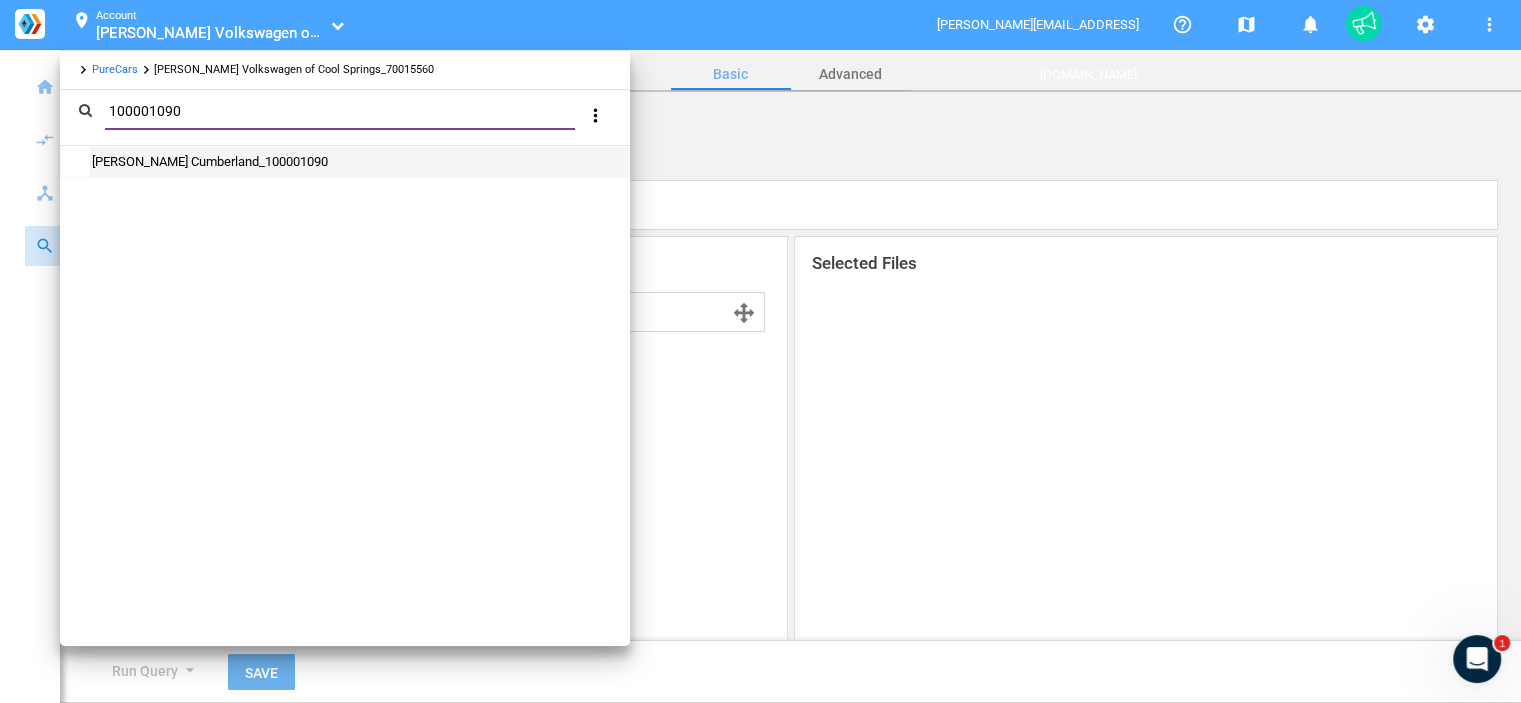 type on "100001090" 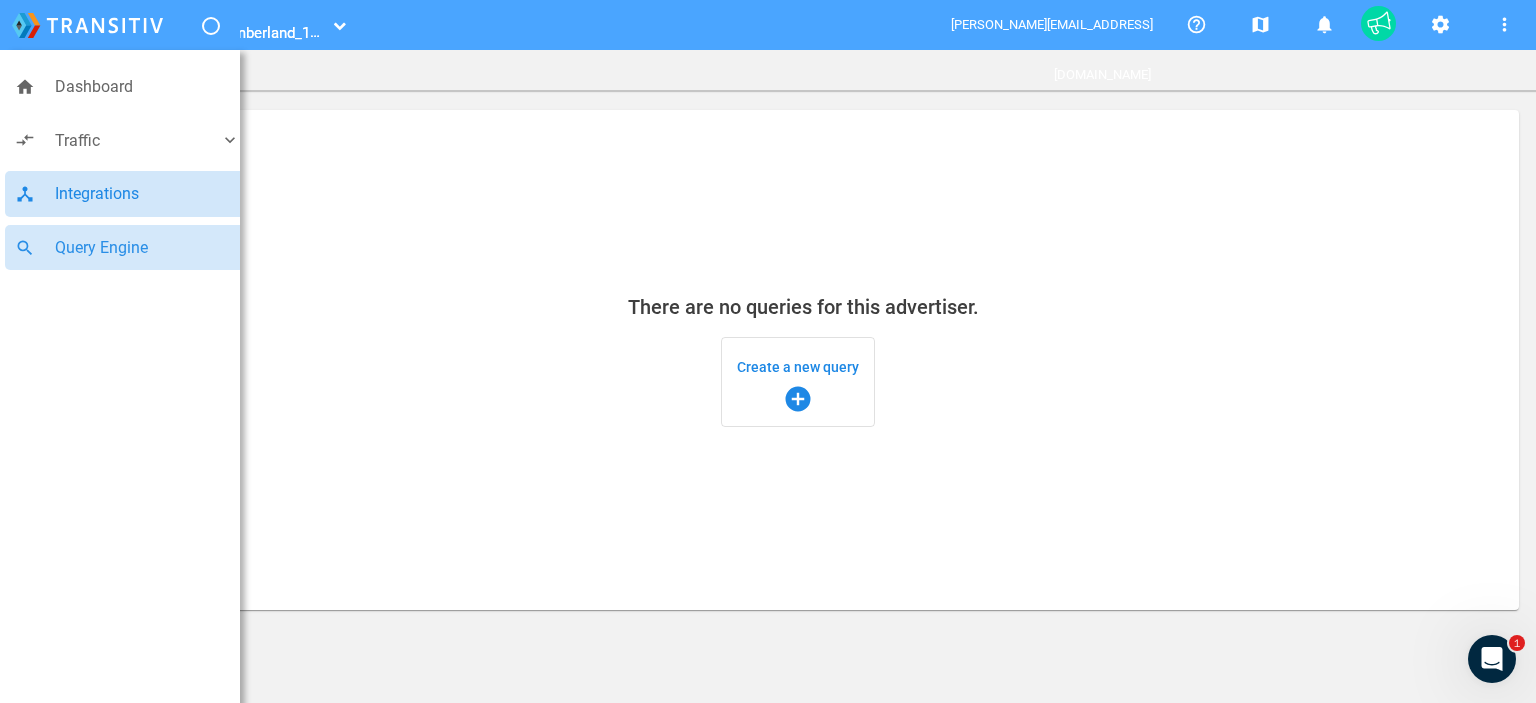click on "Integrations" at bounding box center [147, 194] 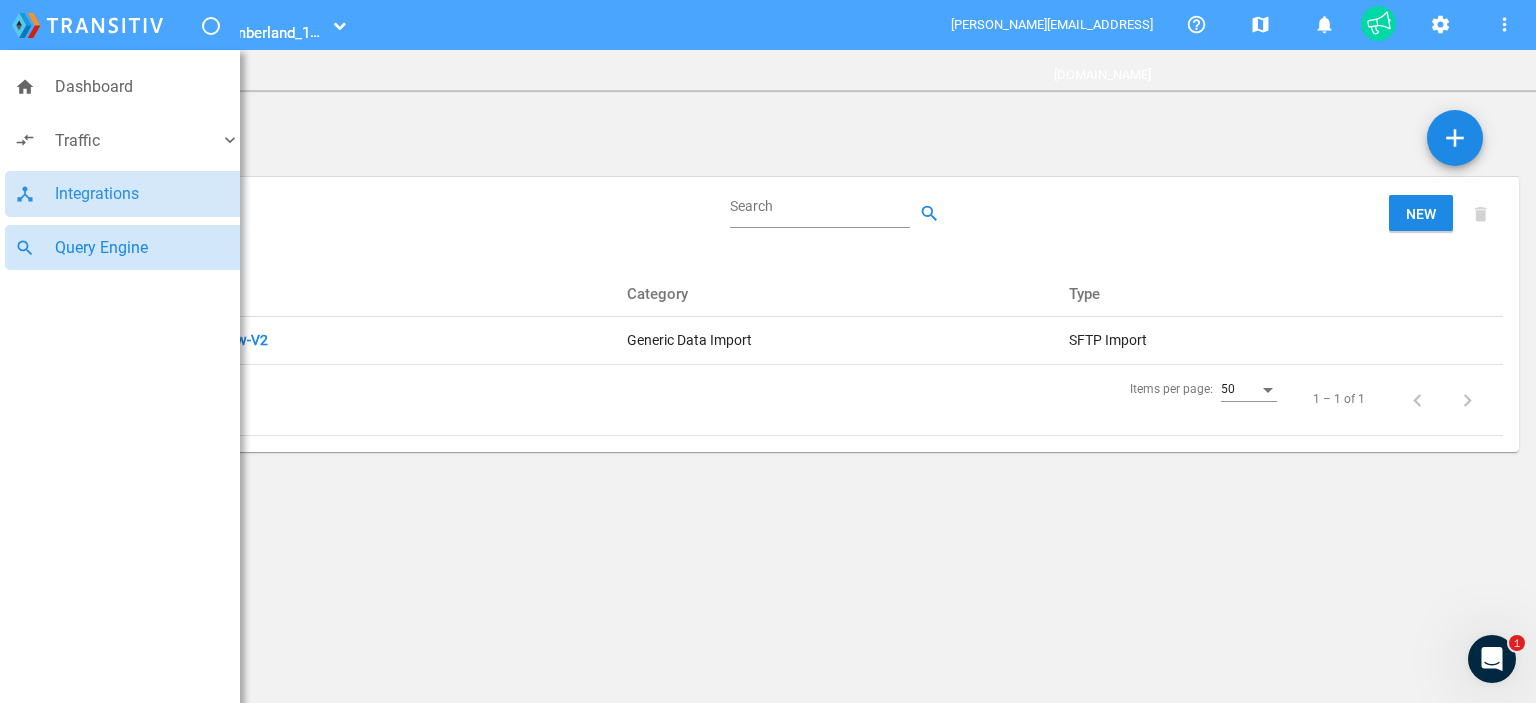 click on "Query Engine" at bounding box center (147, 248) 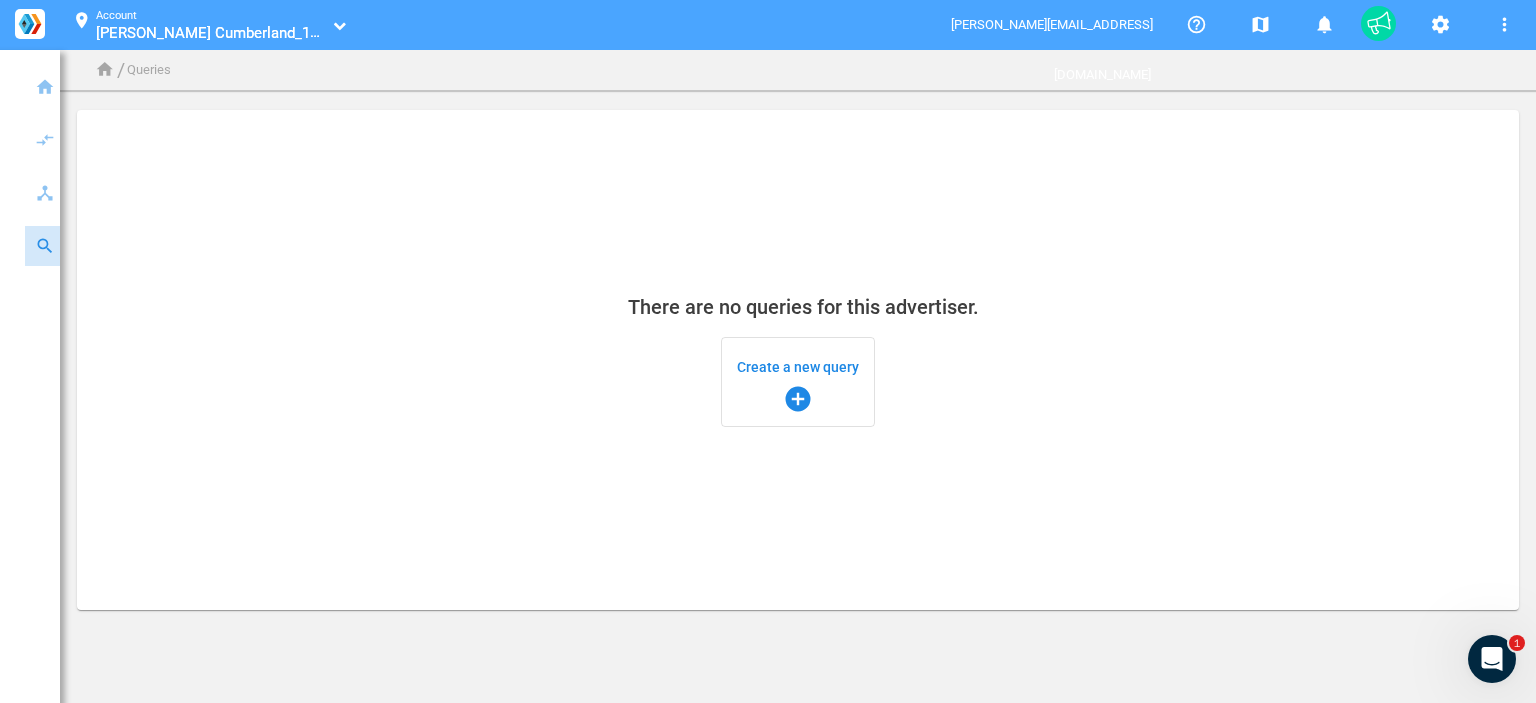 click on "Create a new query  add_circle" at bounding box center (798, 382) 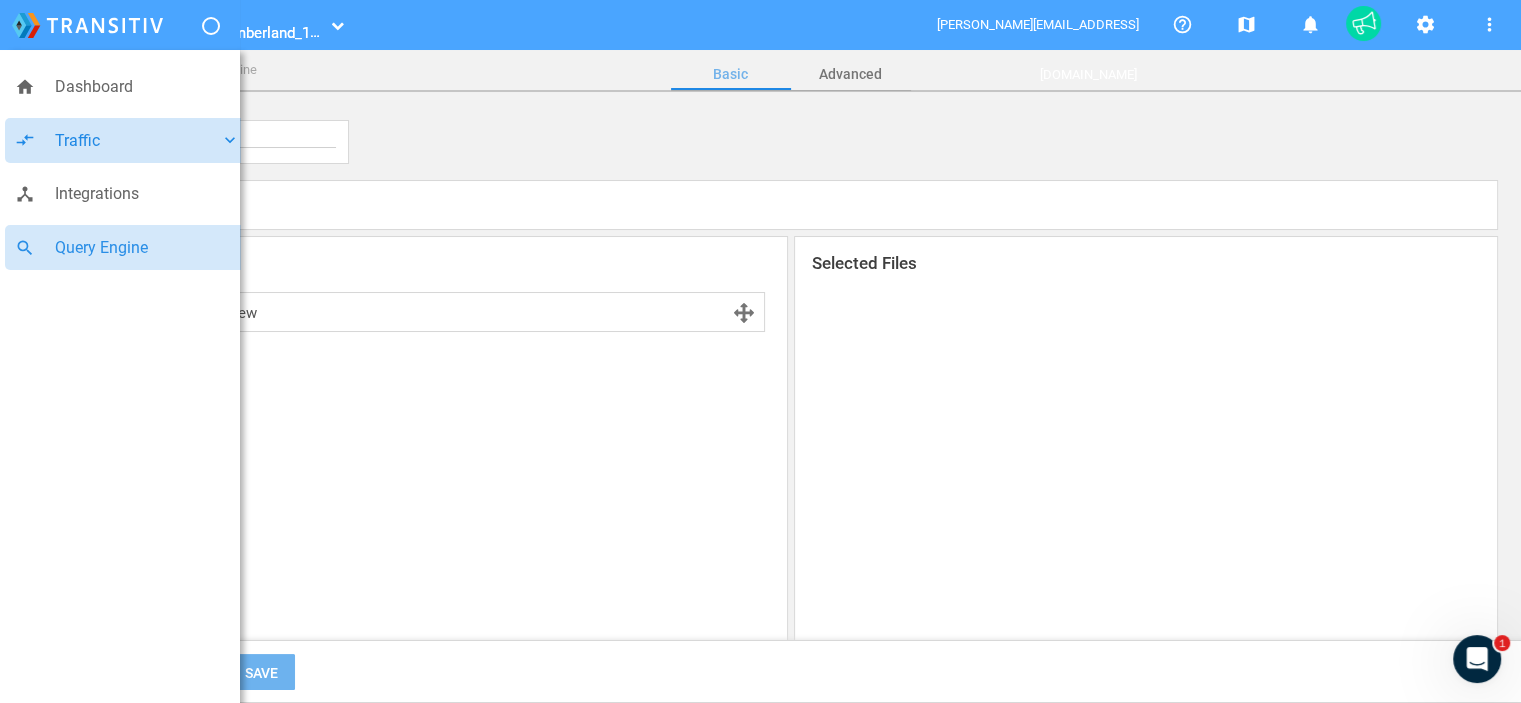 click on "Traffic" at bounding box center [137, 141] 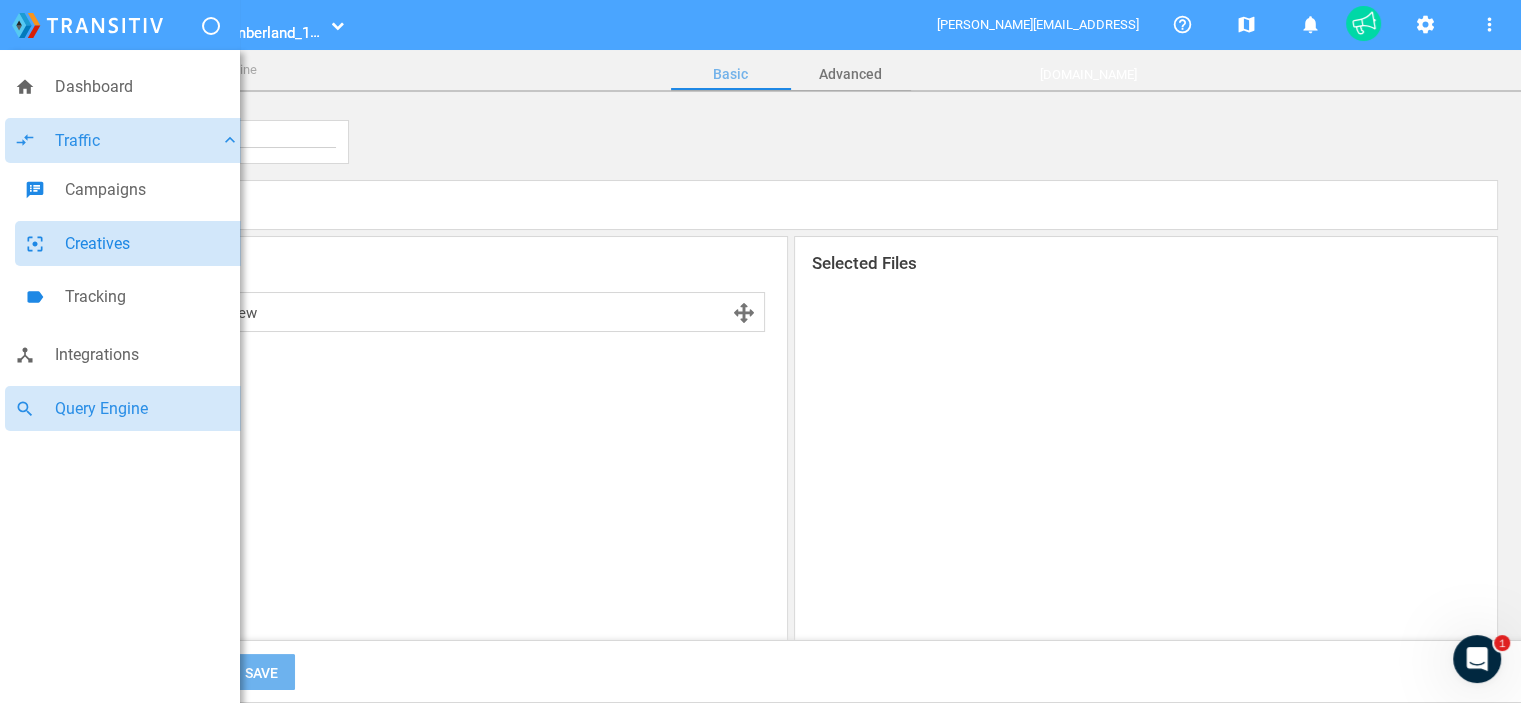 click on "Creatives" at bounding box center [152, 244] 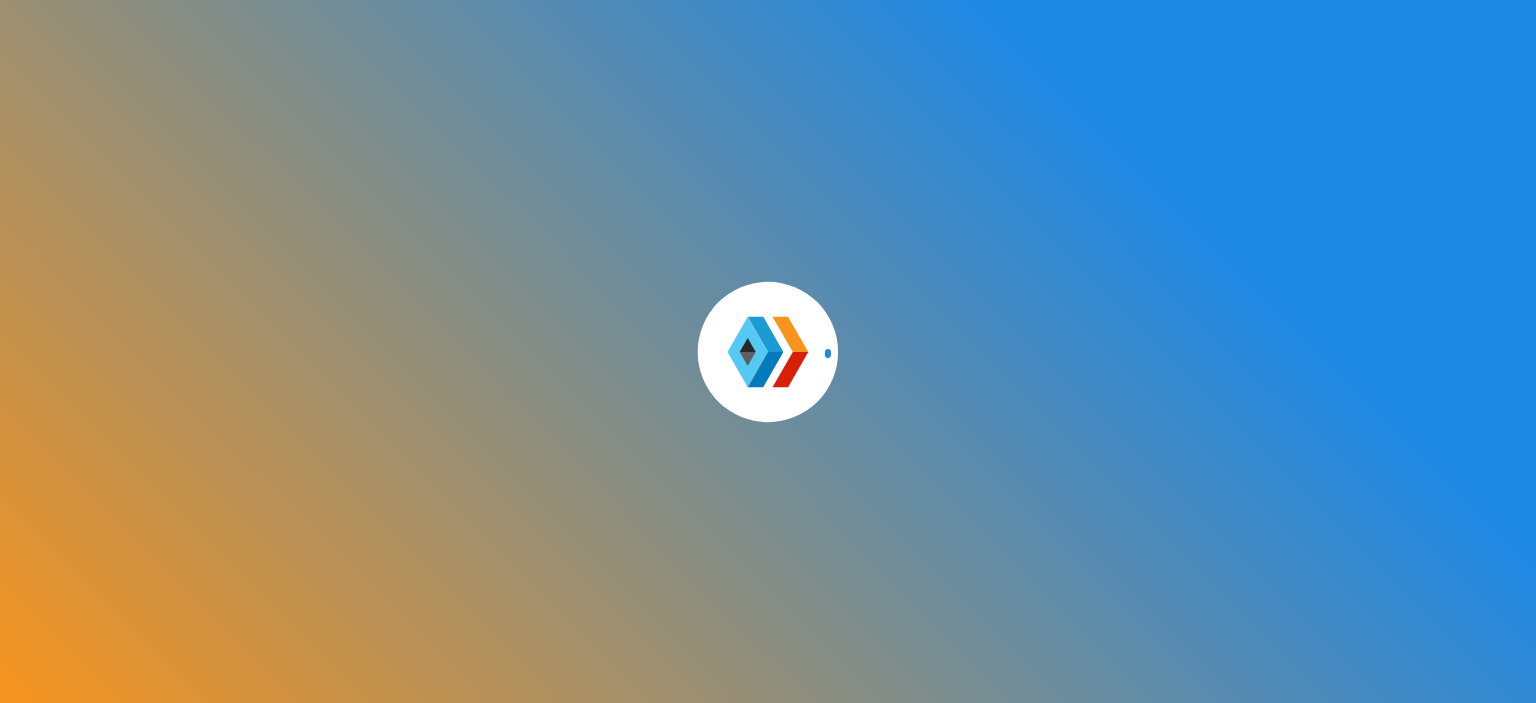 scroll, scrollTop: 0, scrollLeft: 0, axis: both 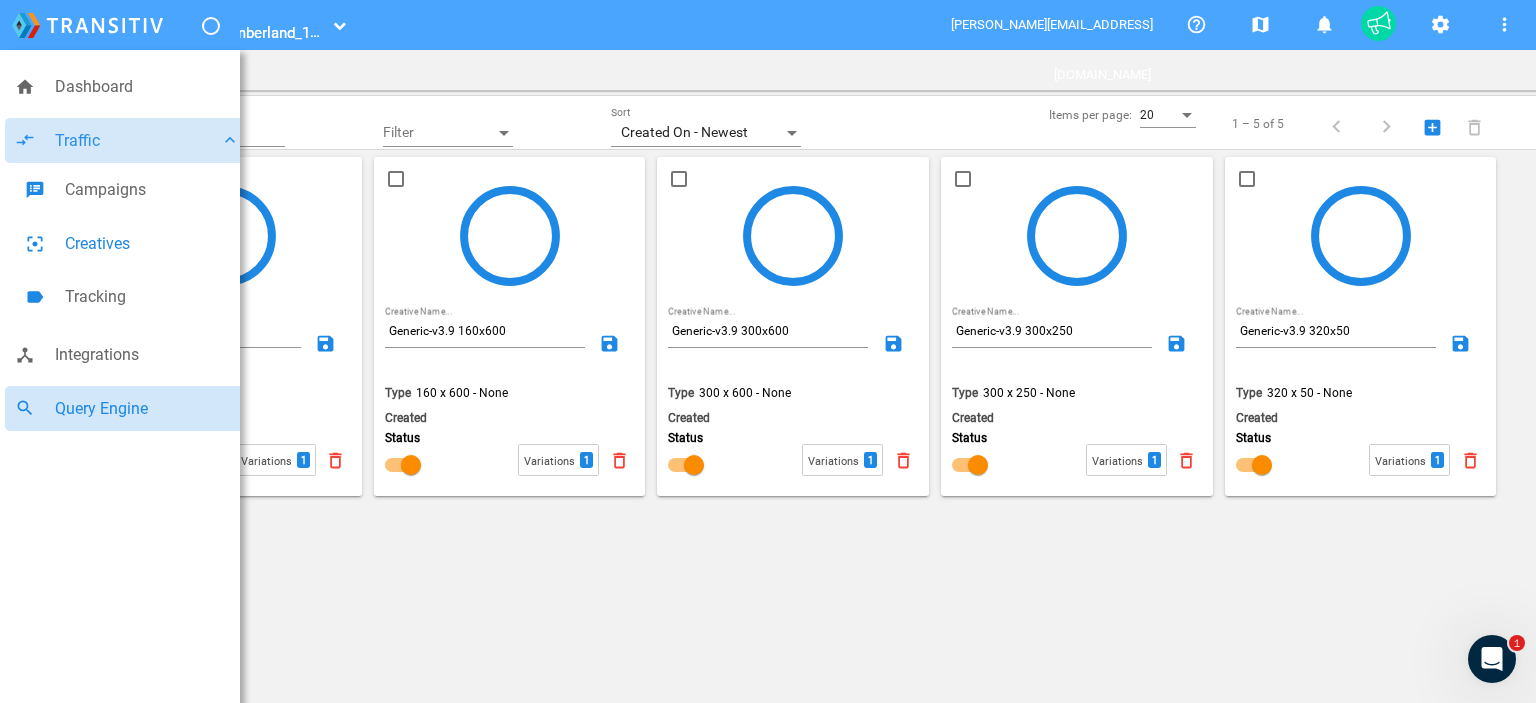 click on "Query Engine" at bounding box center [147, 409] 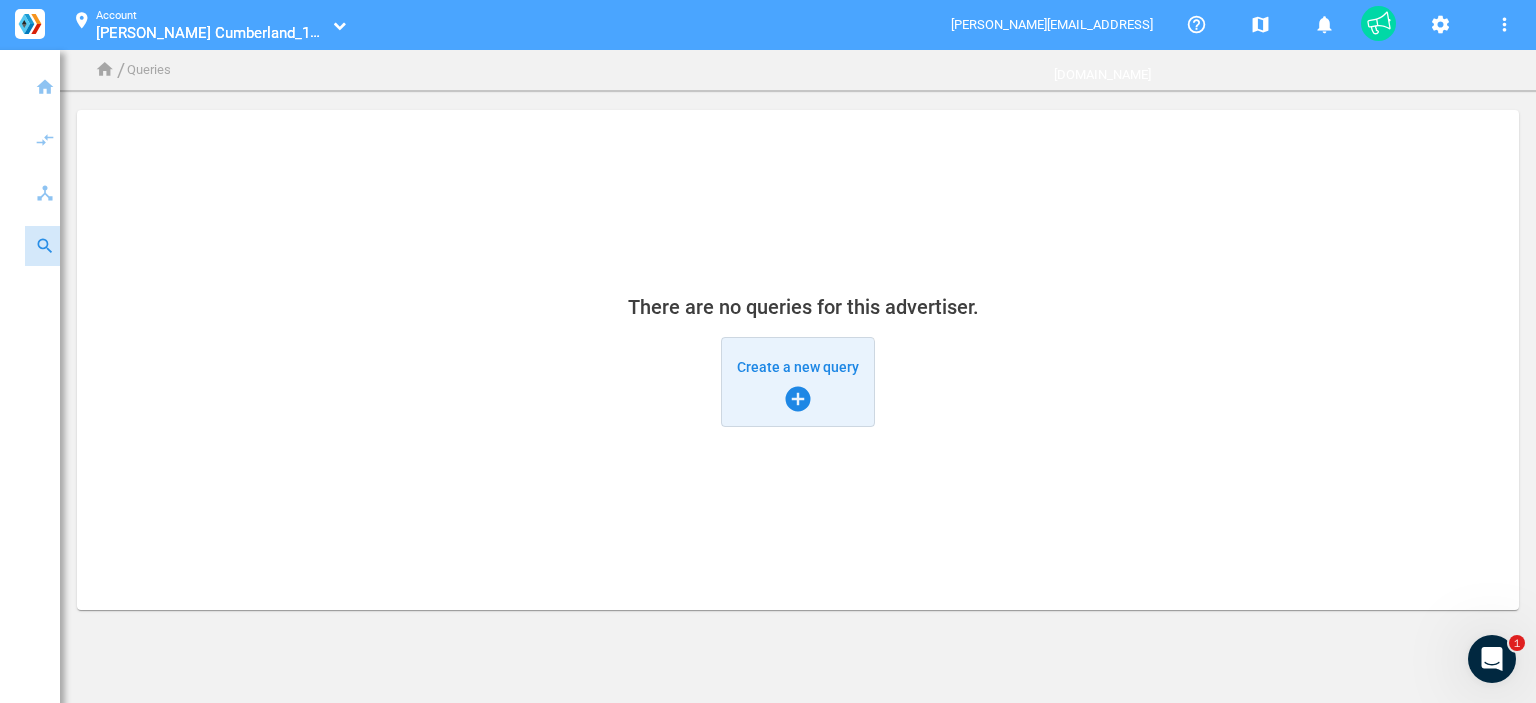 click on "add_circle" at bounding box center (798, 399) 